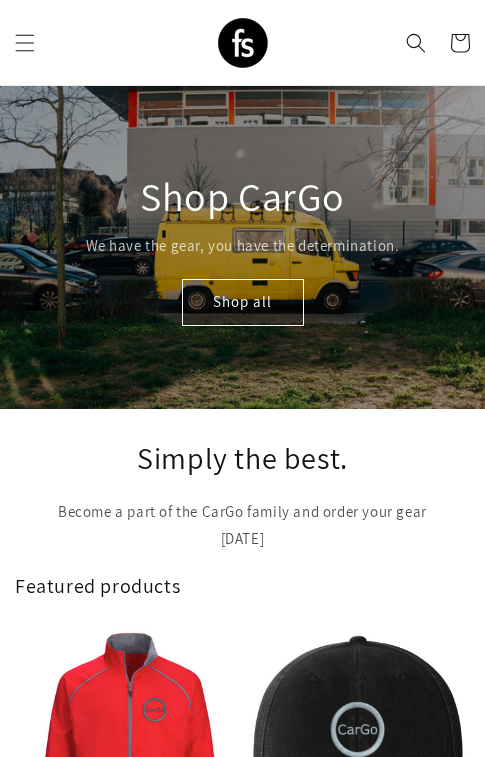 scroll, scrollTop: 0, scrollLeft: 0, axis: both 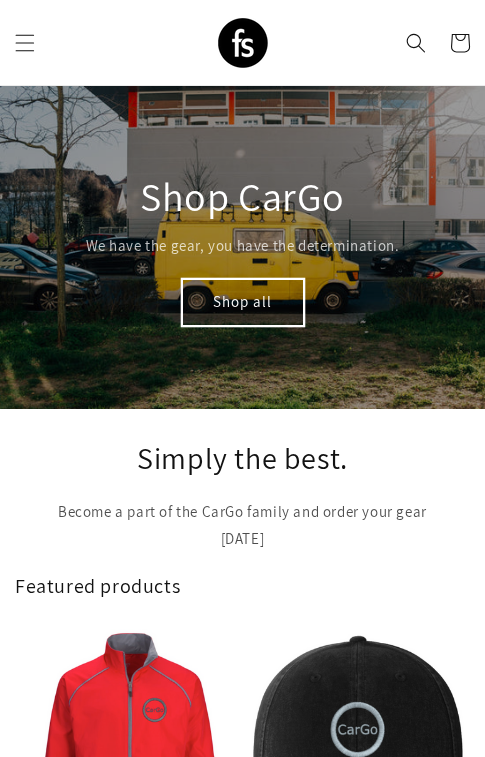 click on "Shop all" at bounding box center [243, 302] 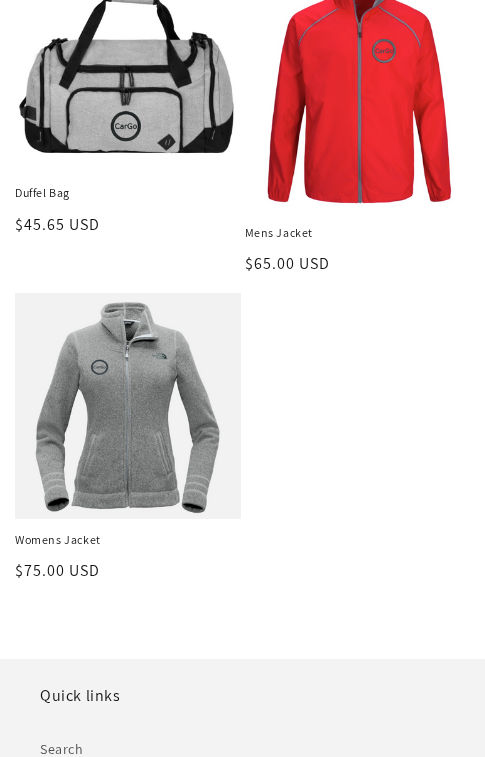 scroll, scrollTop: 659, scrollLeft: 0, axis: vertical 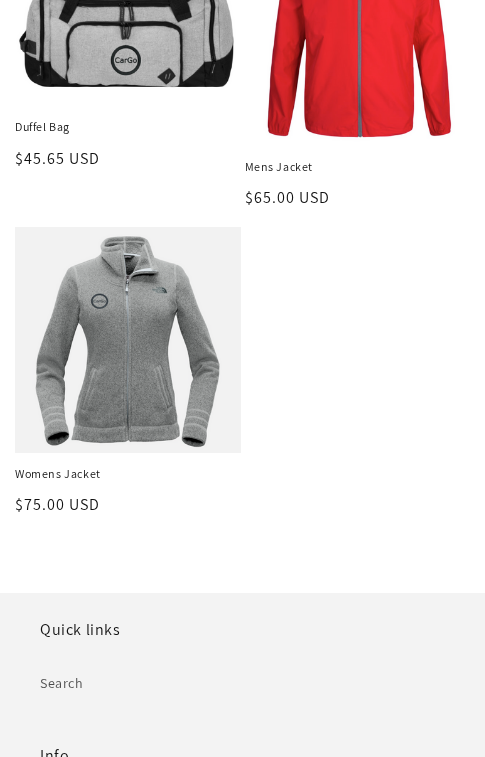 click on "Womens Jacket" at bounding box center (128, 474) 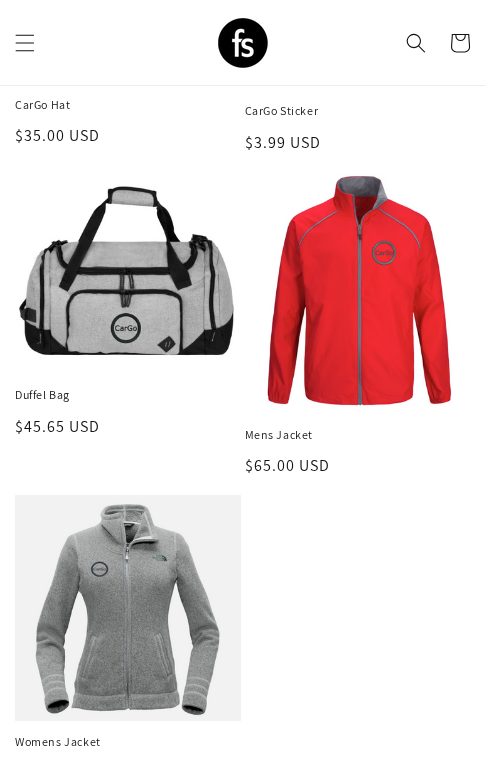 scroll, scrollTop: 344, scrollLeft: 0, axis: vertical 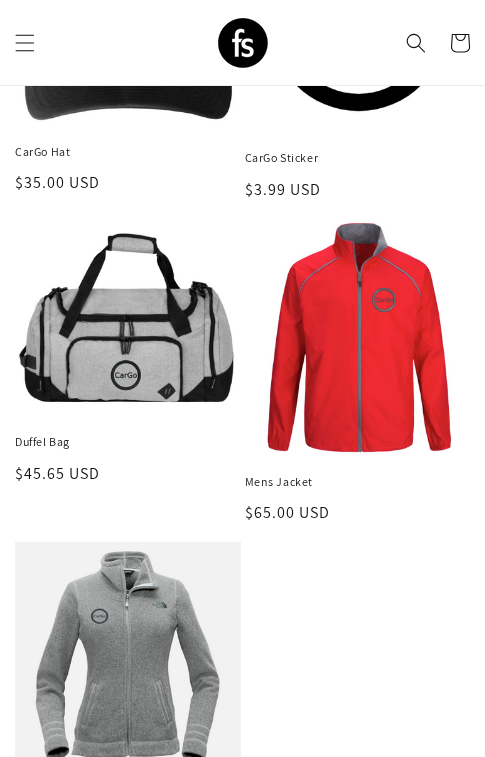 click on "Mens Jacket" at bounding box center [358, 482] 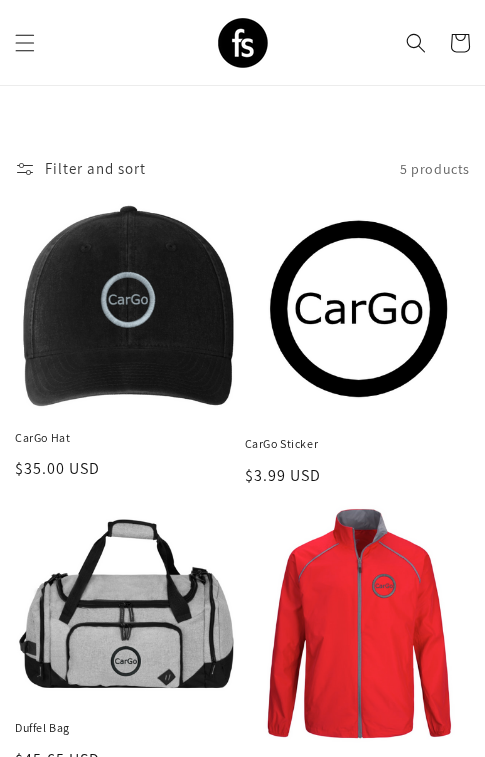 scroll, scrollTop: 29, scrollLeft: 0, axis: vertical 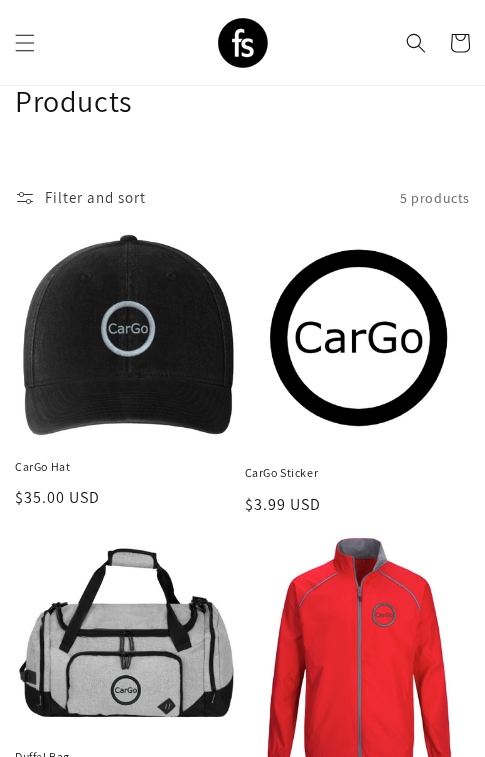 click on "CarGo Sticker" at bounding box center [358, 473] 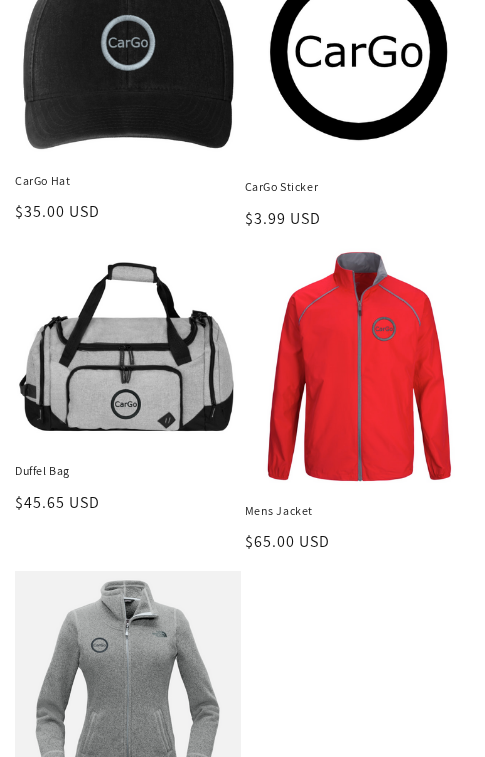 scroll, scrollTop: 344, scrollLeft: 0, axis: vertical 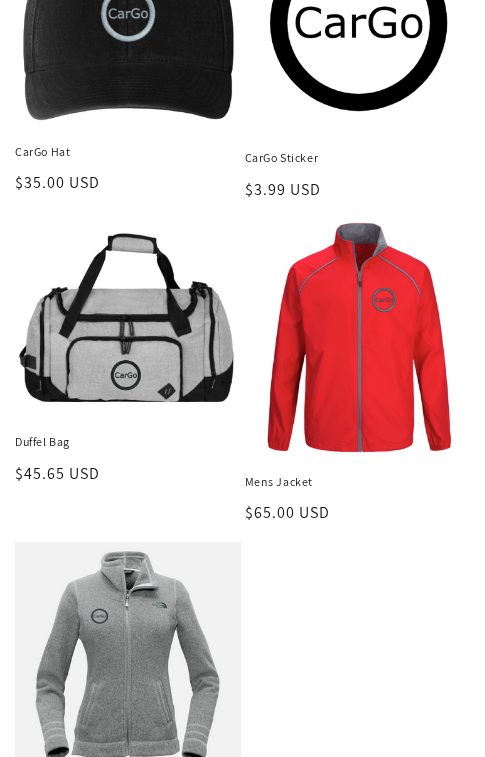 click on "Duffel Bag" at bounding box center (128, 442) 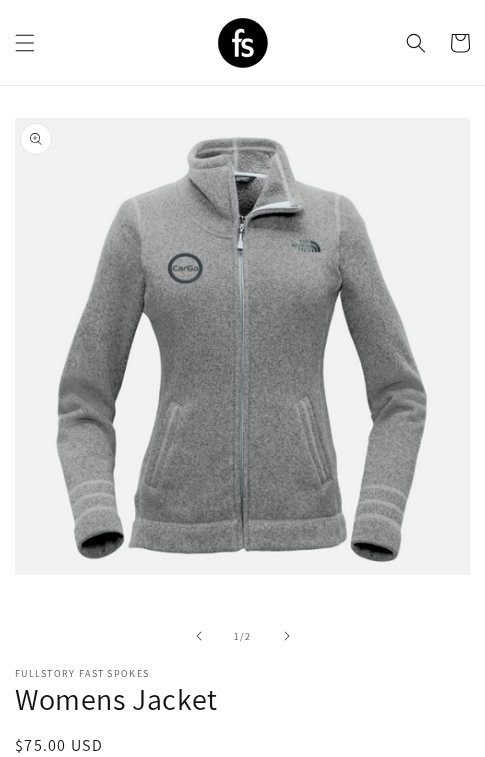 scroll, scrollTop: 86, scrollLeft: 0, axis: vertical 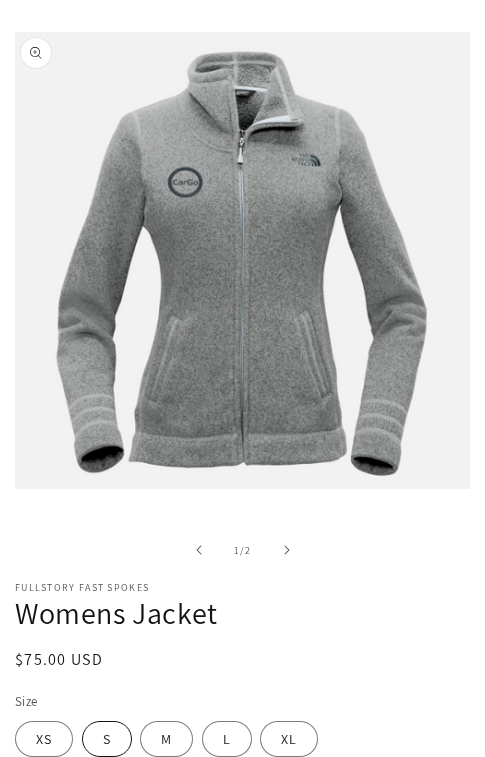click on "S" at bounding box center [107, 739] 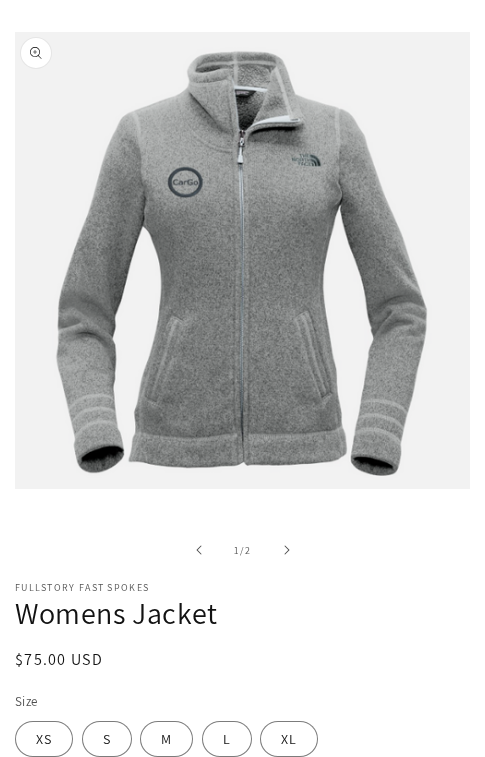 scroll, scrollTop: 247, scrollLeft: 0, axis: vertical 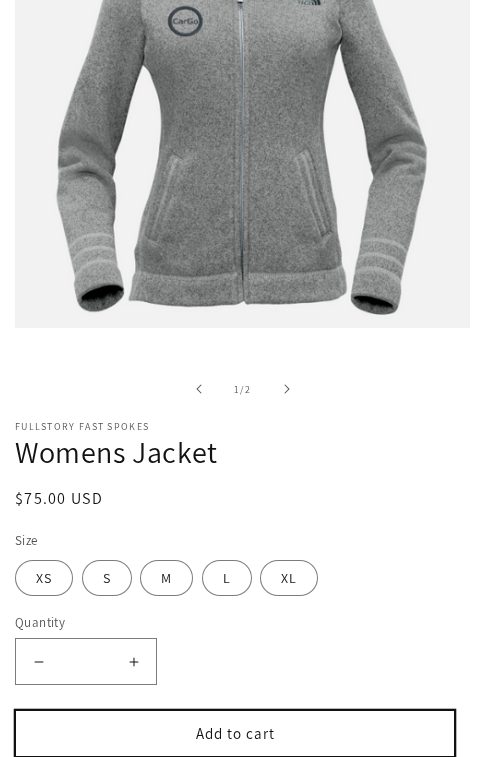 click on "Add to cart" at bounding box center [235, 733] 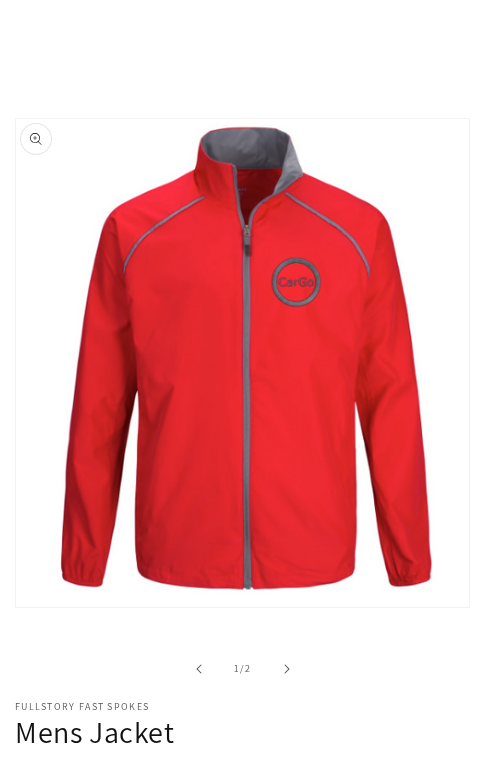 scroll, scrollTop: 280, scrollLeft: 0, axis: vertical 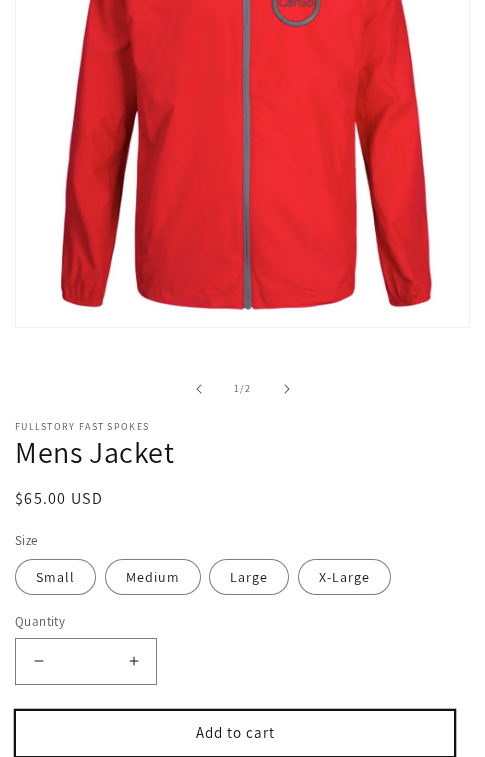 click on "Add to cart" at bounding box center [235, 733] 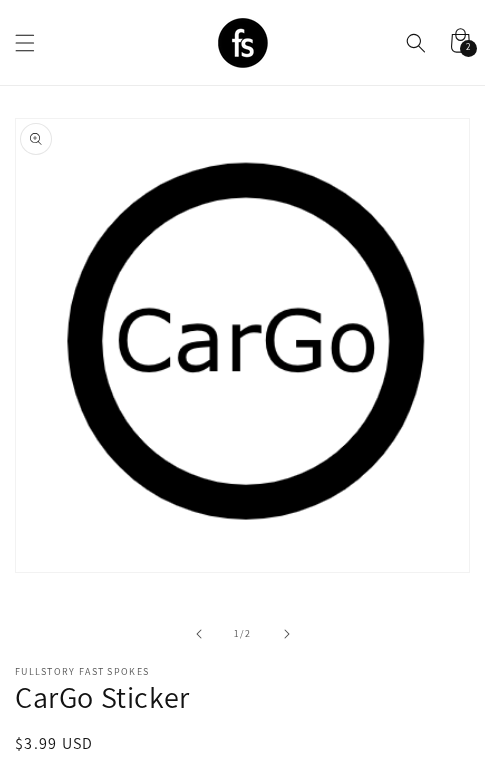 scroll, scrollTop: 0, scrollLeft: 0, axis: both 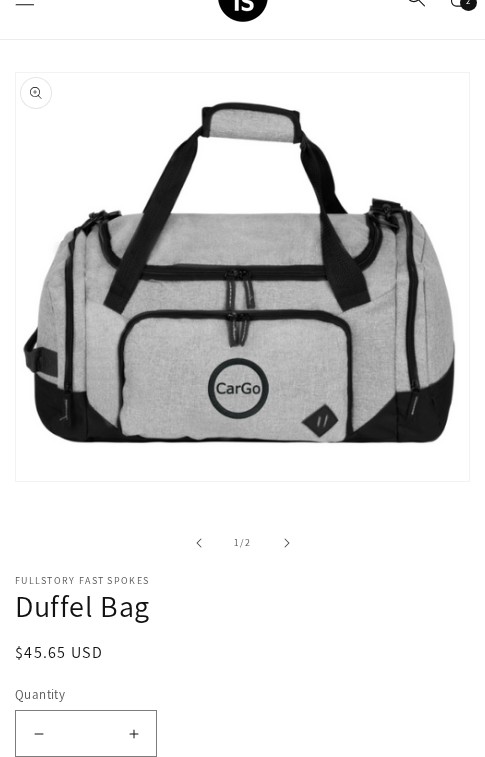 click on "Increase quantity for Duffel Bag" at bounding box center (133, 733) 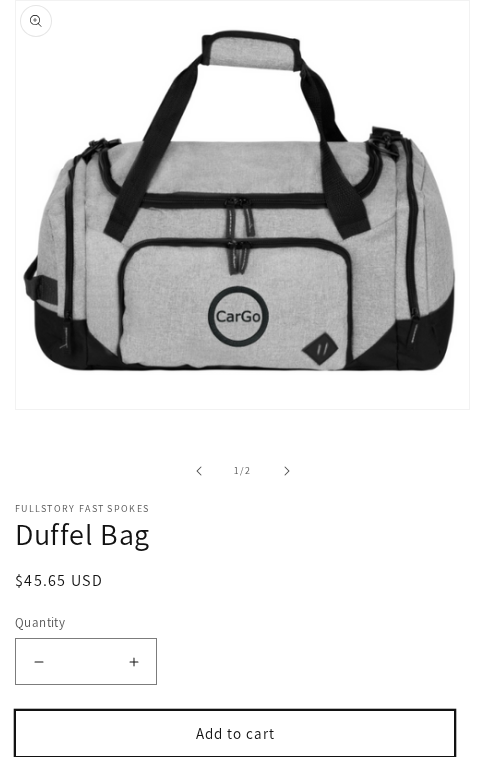 click on "Add to cart" at bounding box center [235, 733] 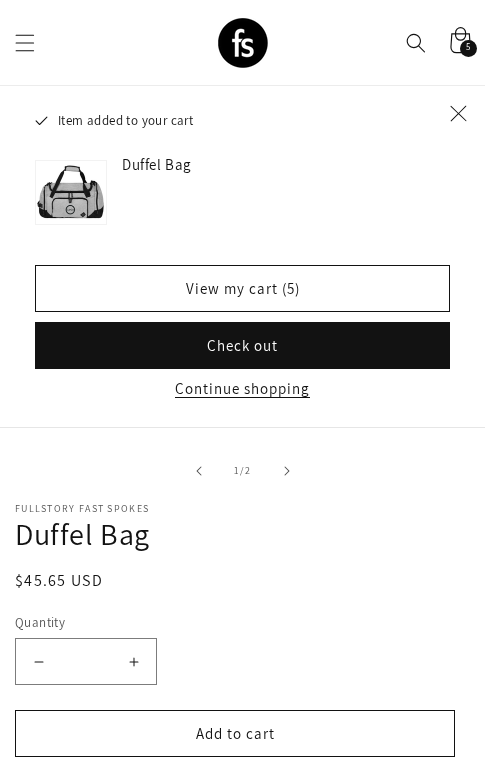 click 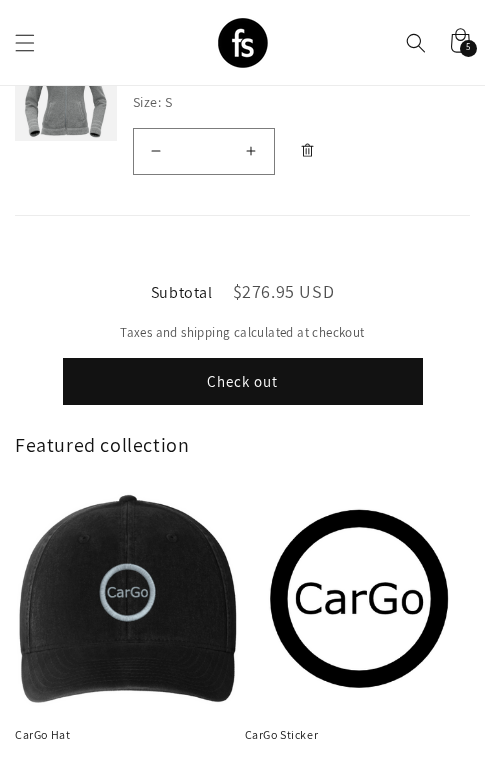 scroll, scrollTop: 491, scrollLeft: 0, axis: vertical 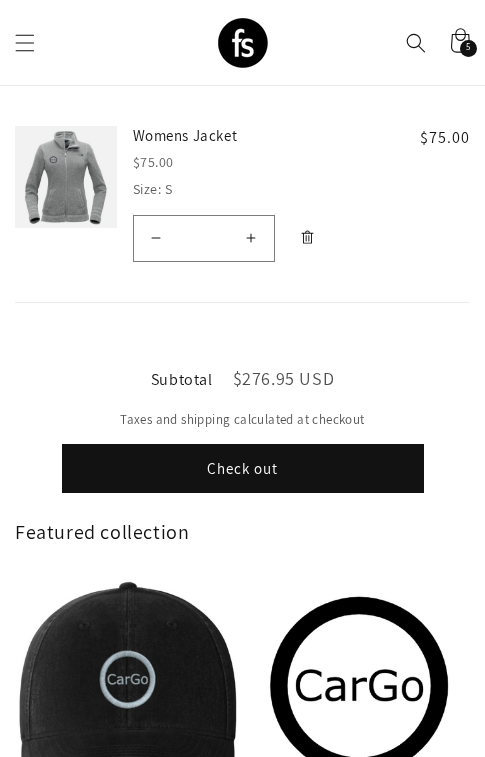 click on "Check out" at bounding box center (243, 468) 